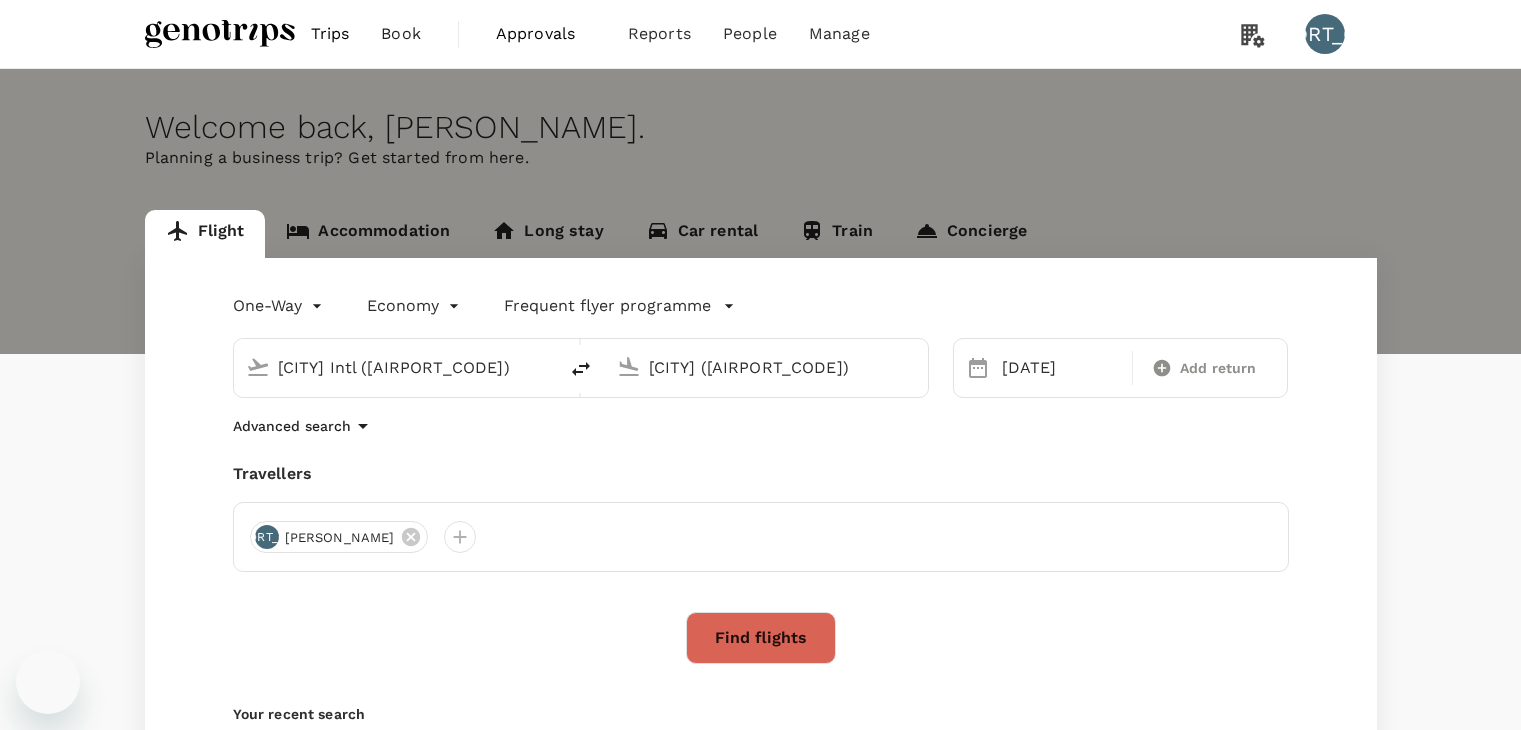 scroll, scrollTop: 0, scrollLeft: 0, axis: both 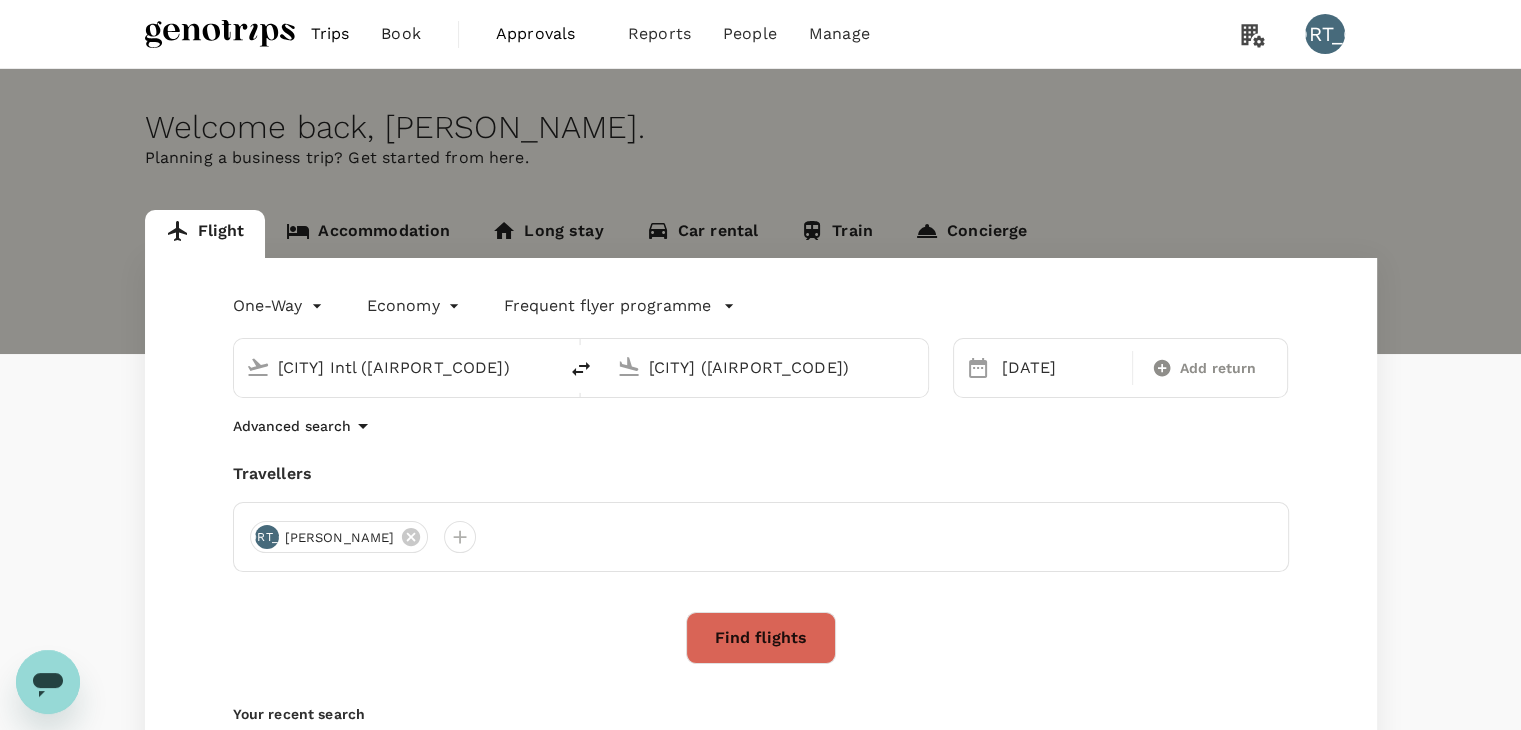 click on "[CITY] Intl ([AIRPORT_CODE])" at bounding box center (396, 367) 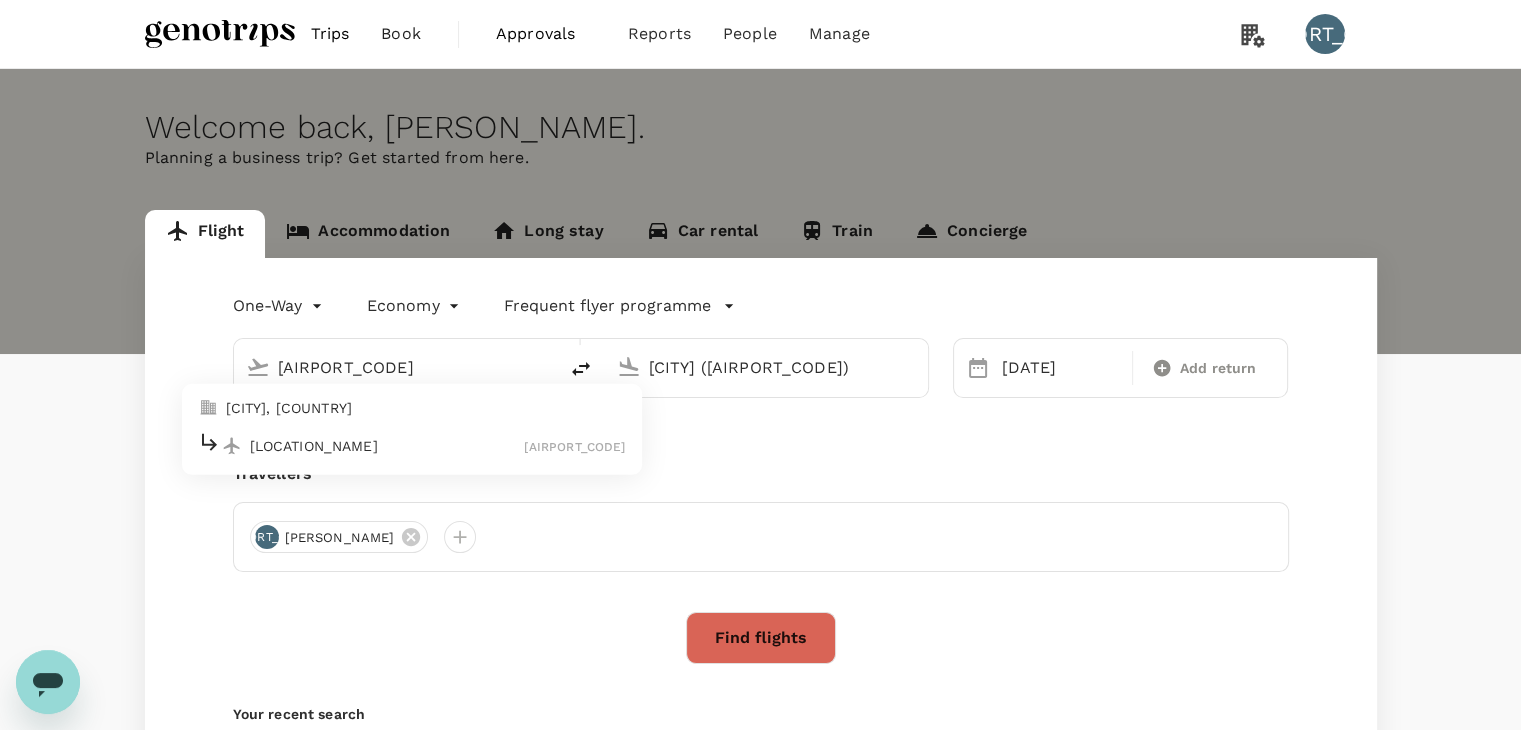 click on "[CITY] [AIRPORT_CODE]" at bounding box center [412, 445] 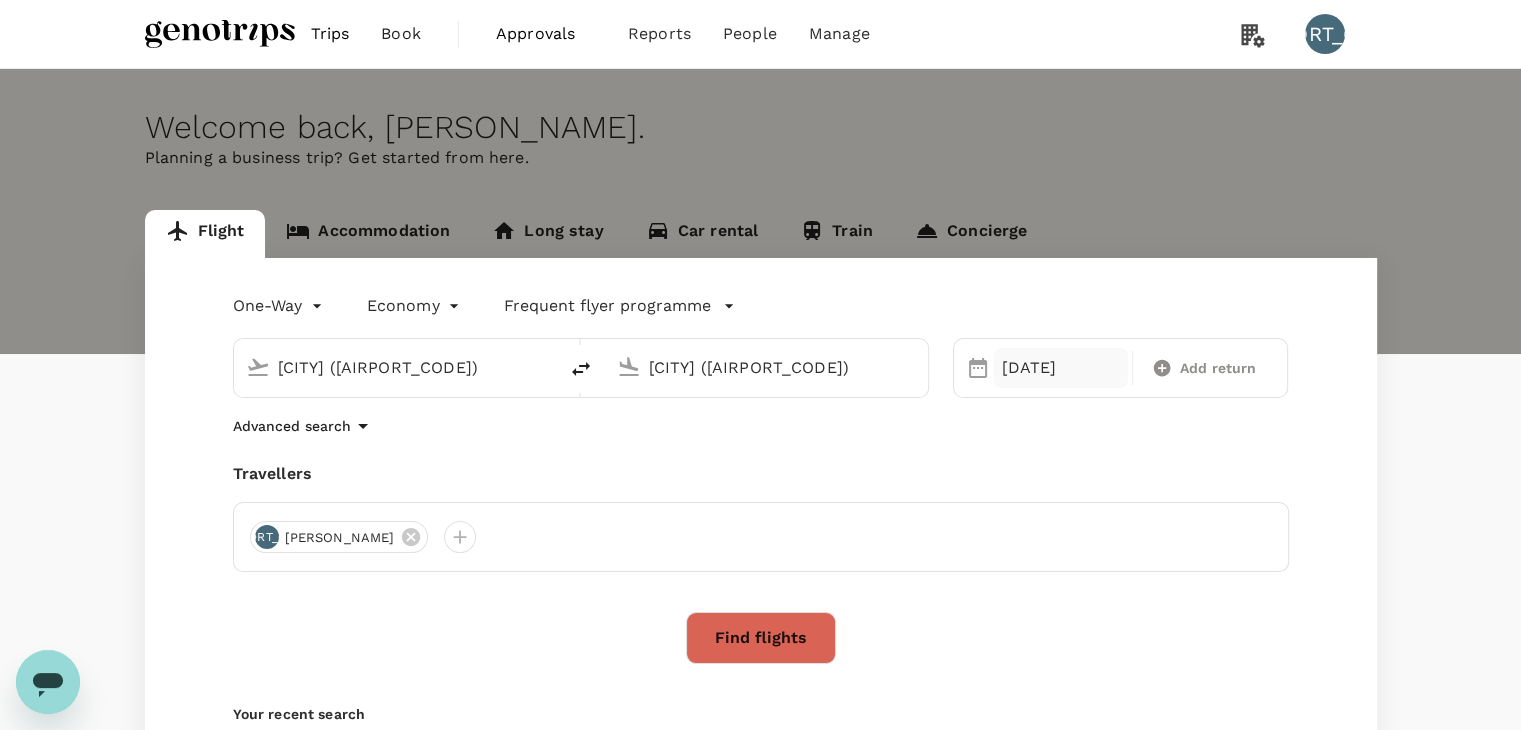click on "[DATE]" at bounding box center [1061, 368] 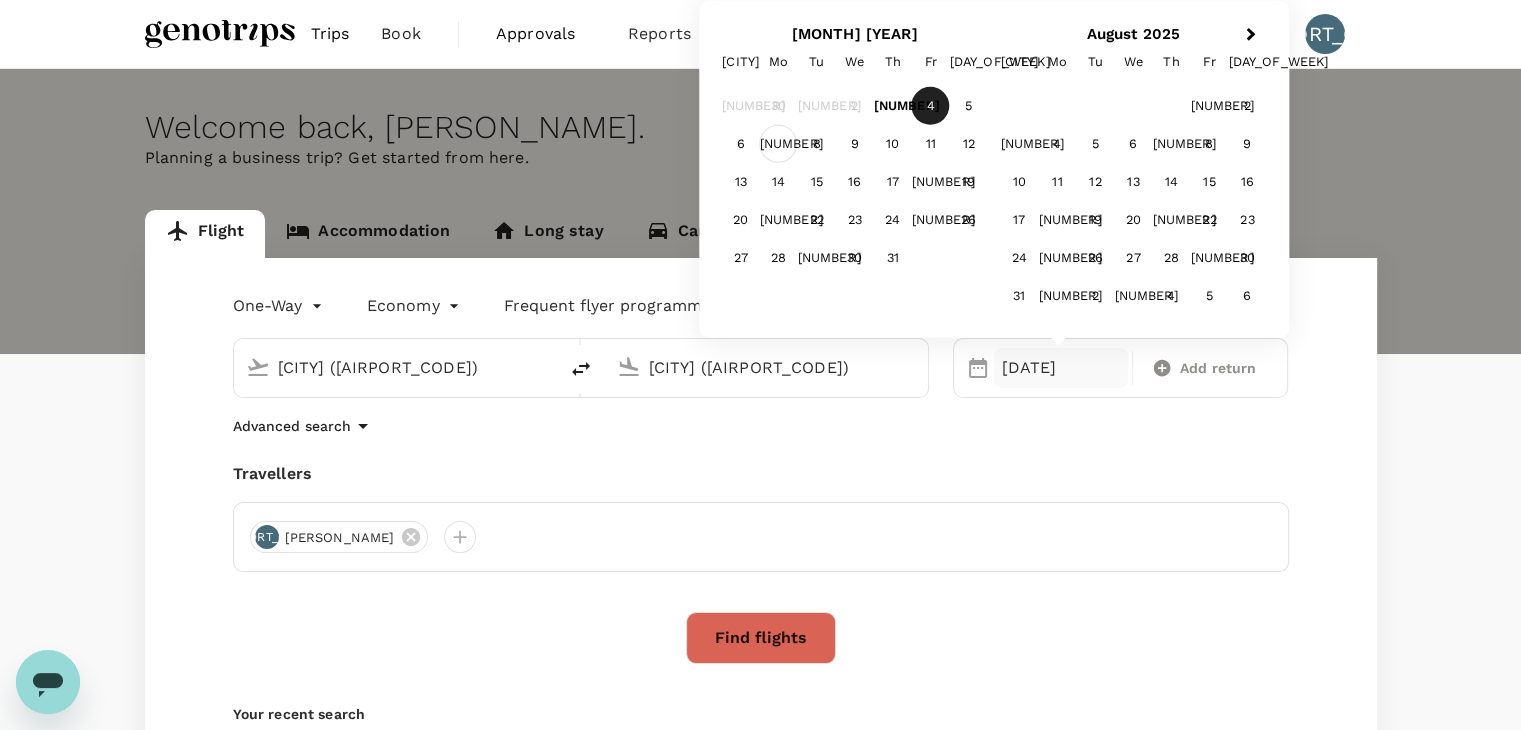 click on "[NUMBER]" at bounding box center (779, 144) 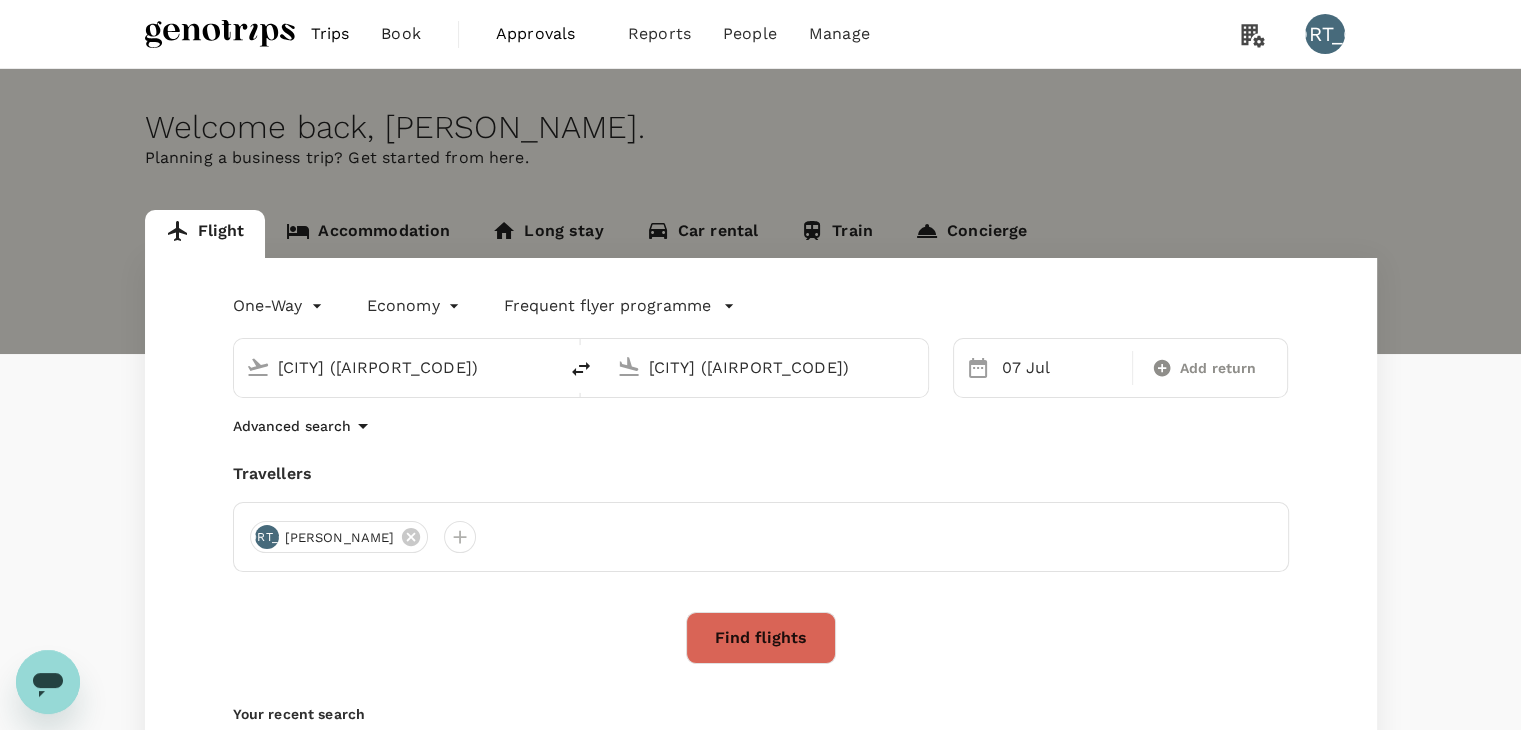 click on "Find flights" at bounding box center (761, 638) 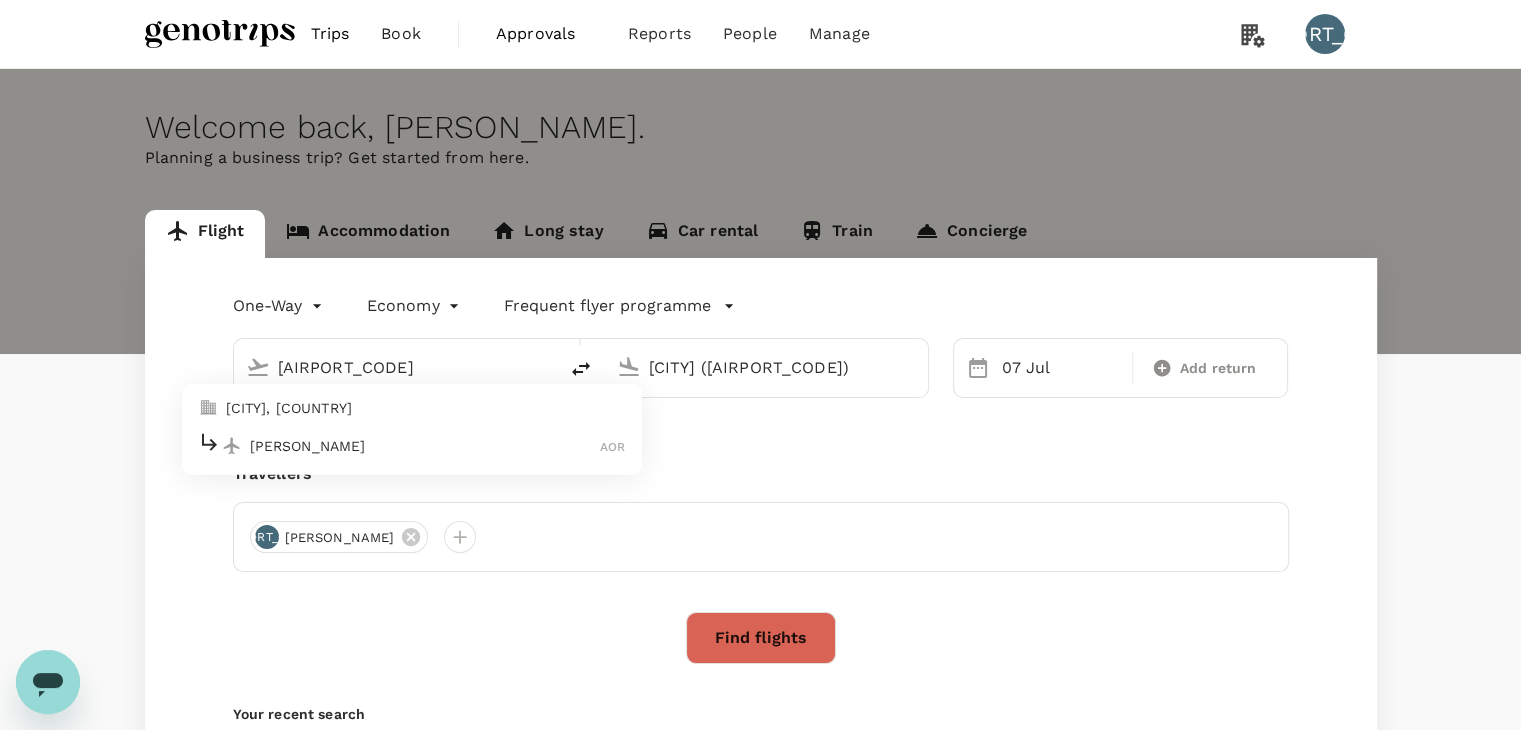 click on "[PERSON_NAME]" at bounding box center (425, 446) 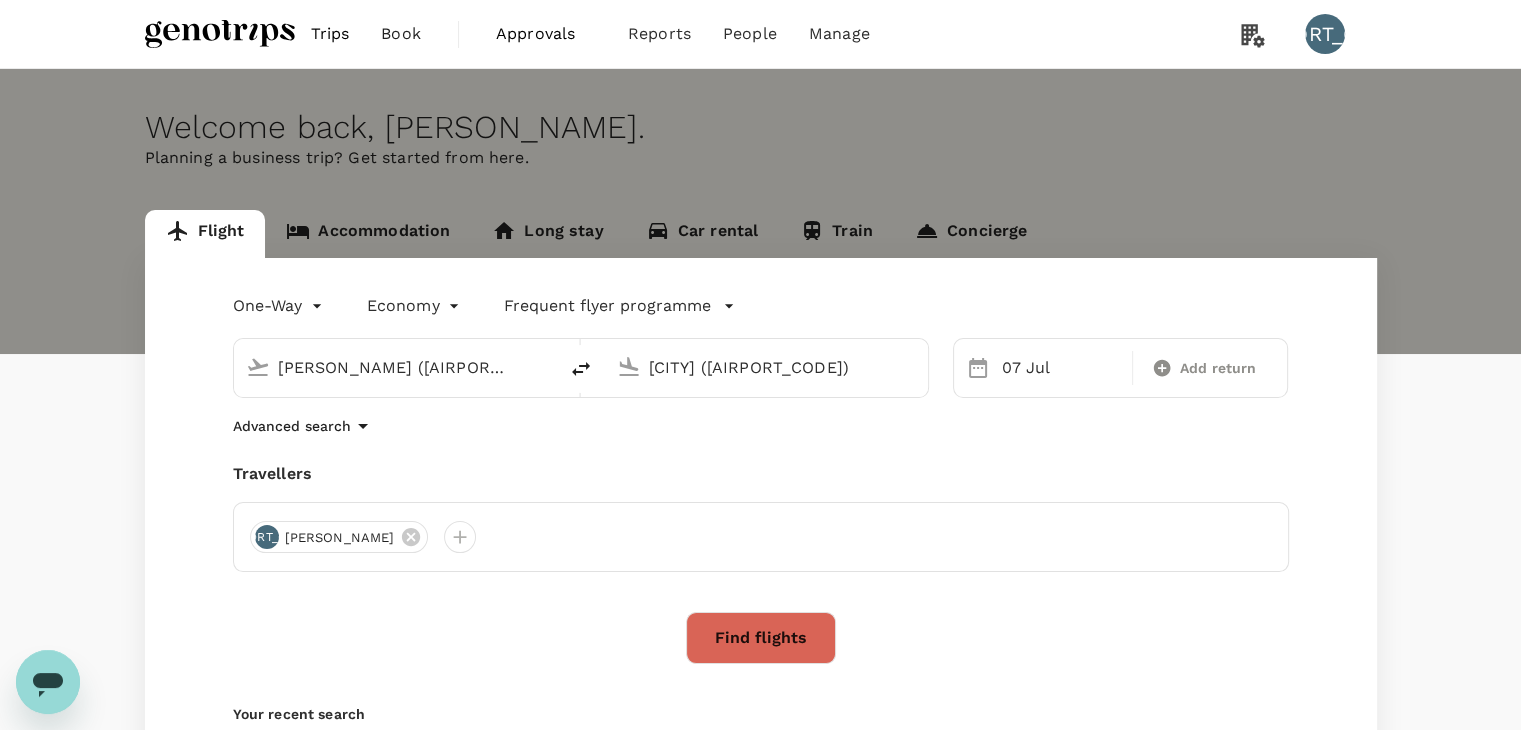 click on "Travellers" at bounding box center (761, 474) 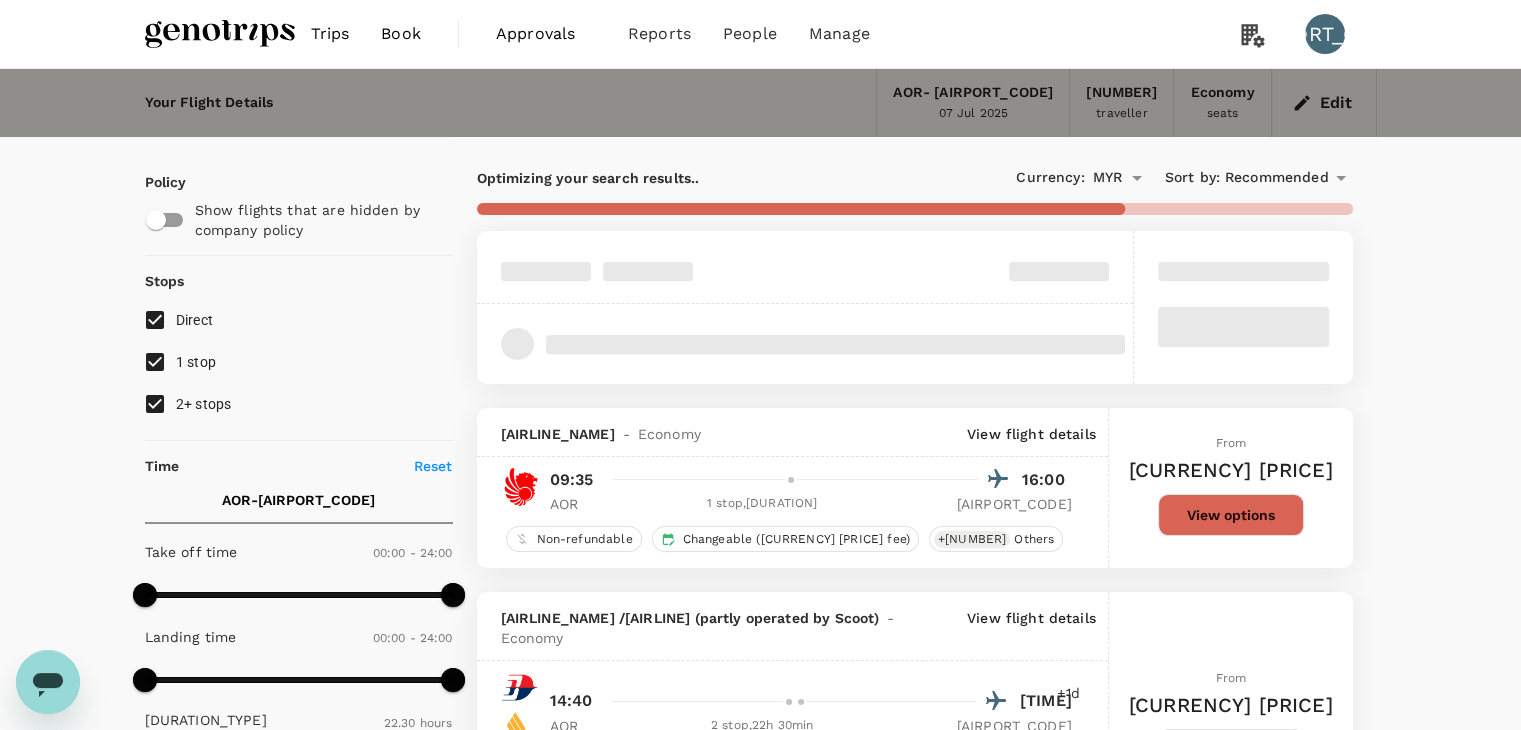 click on "2+ stops" at bounding box center (155, 404) 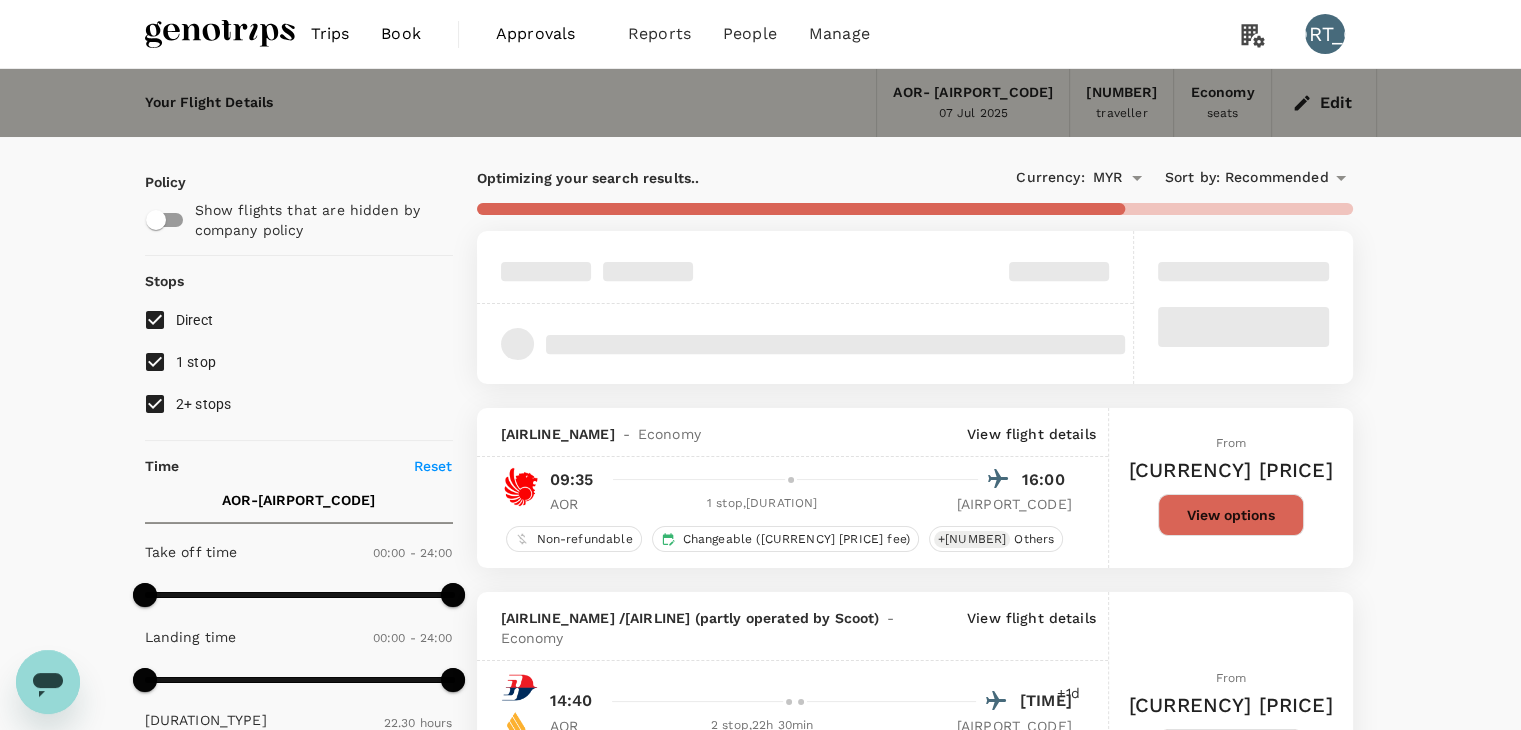 checkbox on "false" 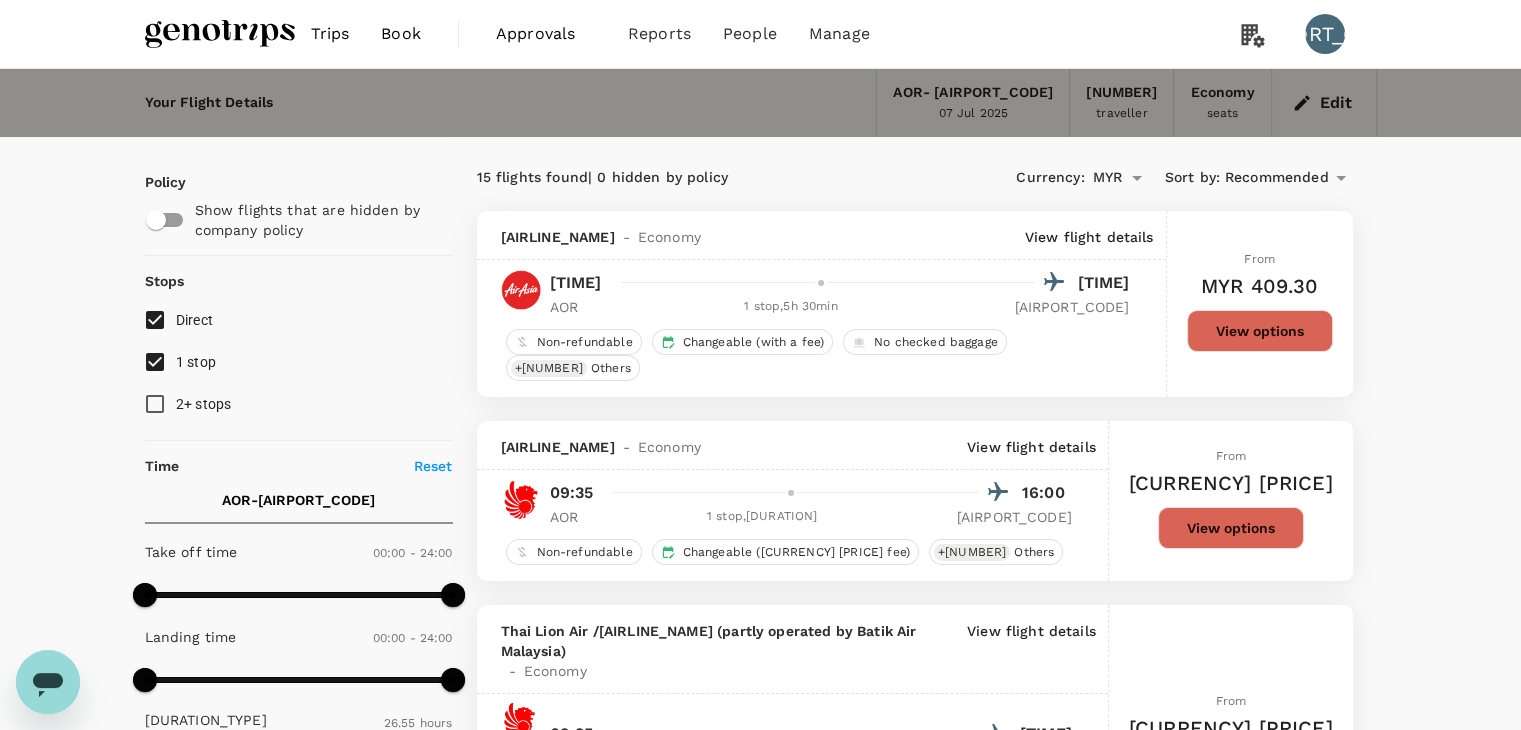 click on "View options" at bounding box center [1260, 331] 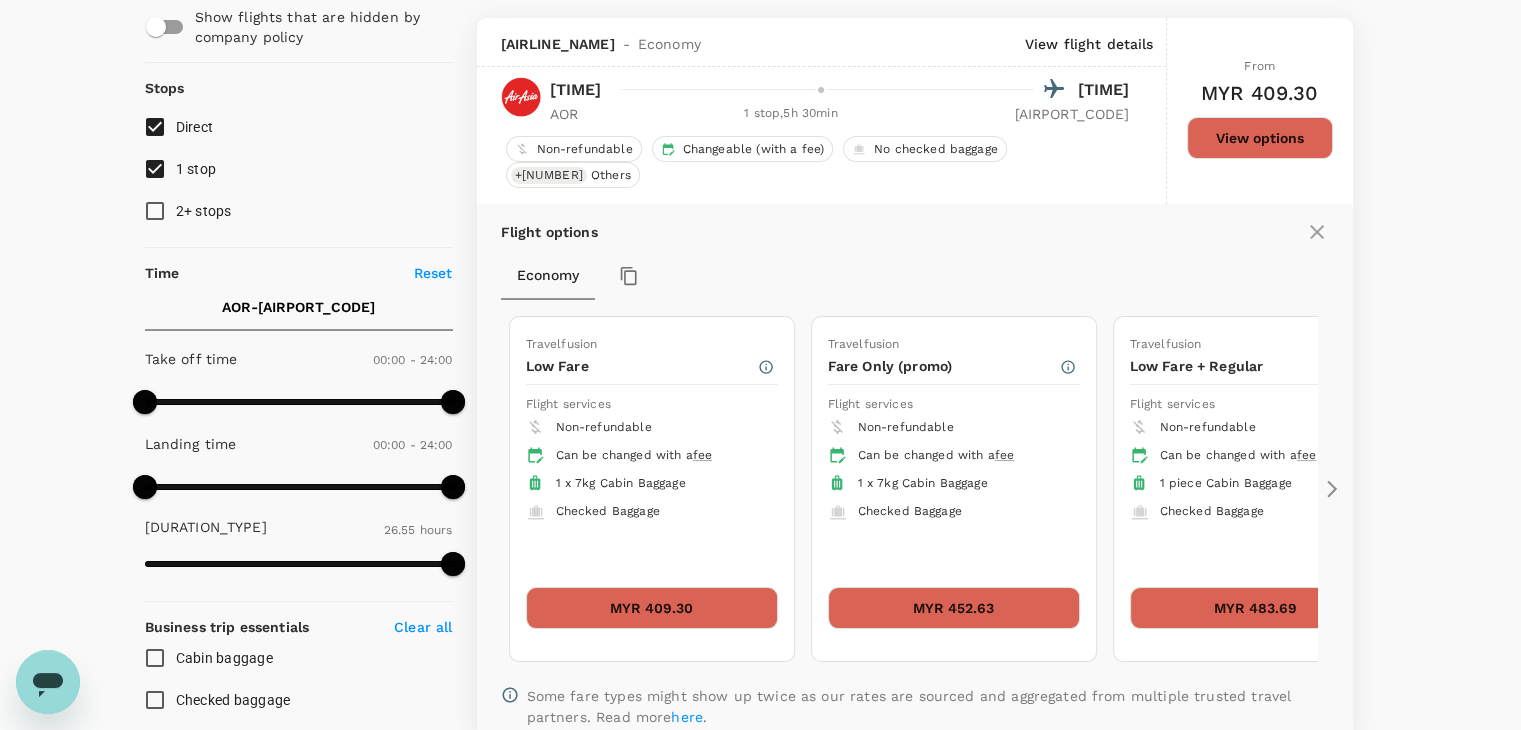scroll, scrollTop: 211, scrollLeft: 0, axis: vertical 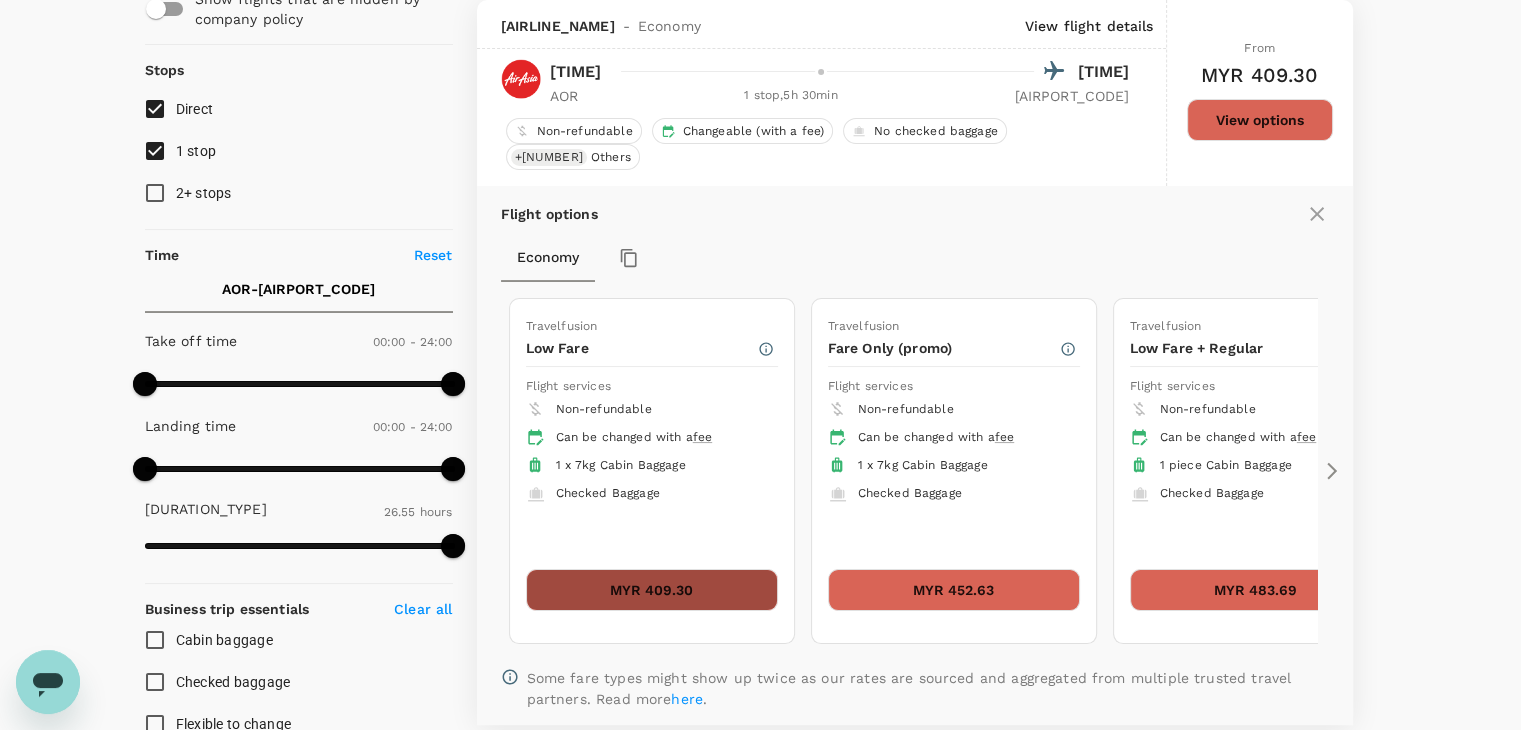 click on "MYR 409.30" at bounding box center (652, 590) 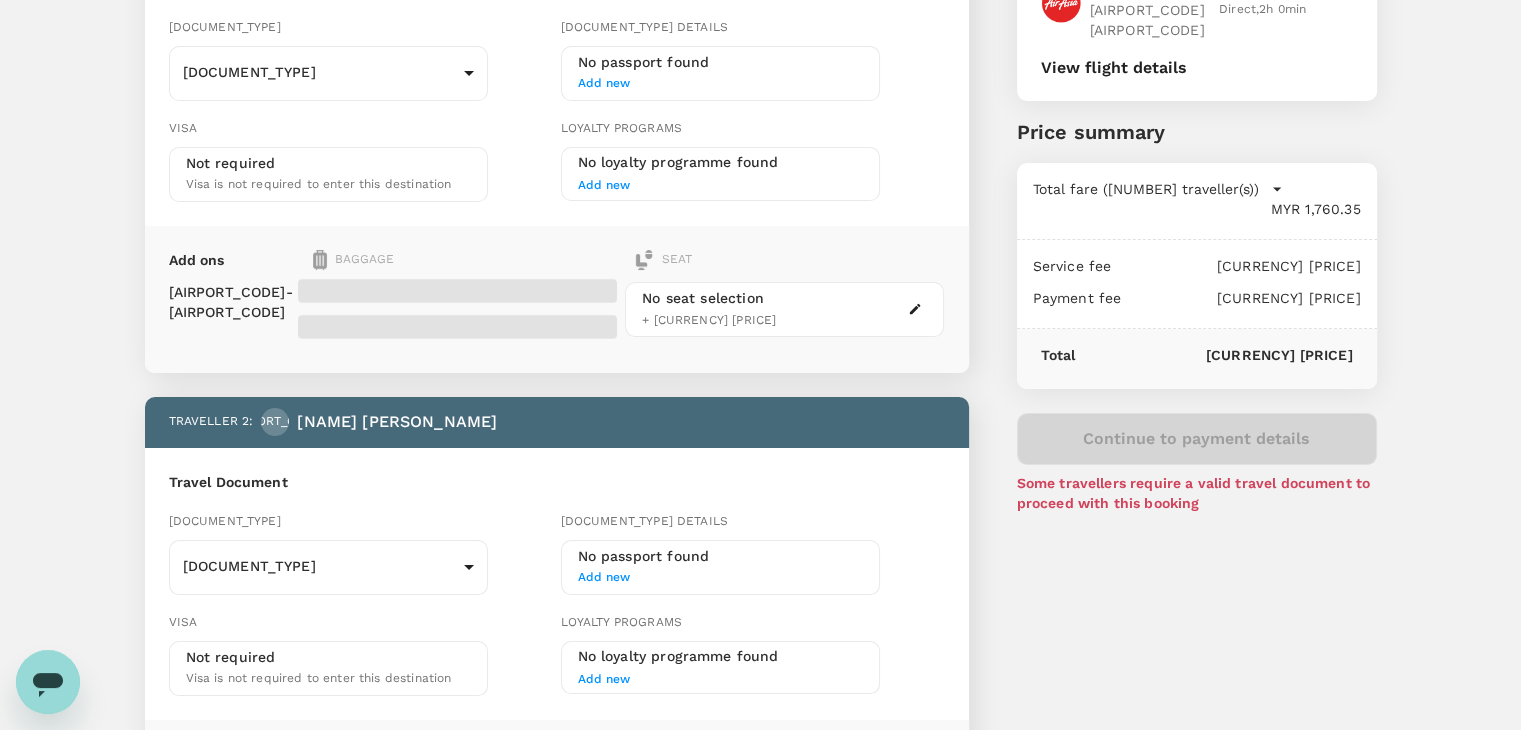 scroll, scrollTop: 0, scrollLeft: 0, axis: both 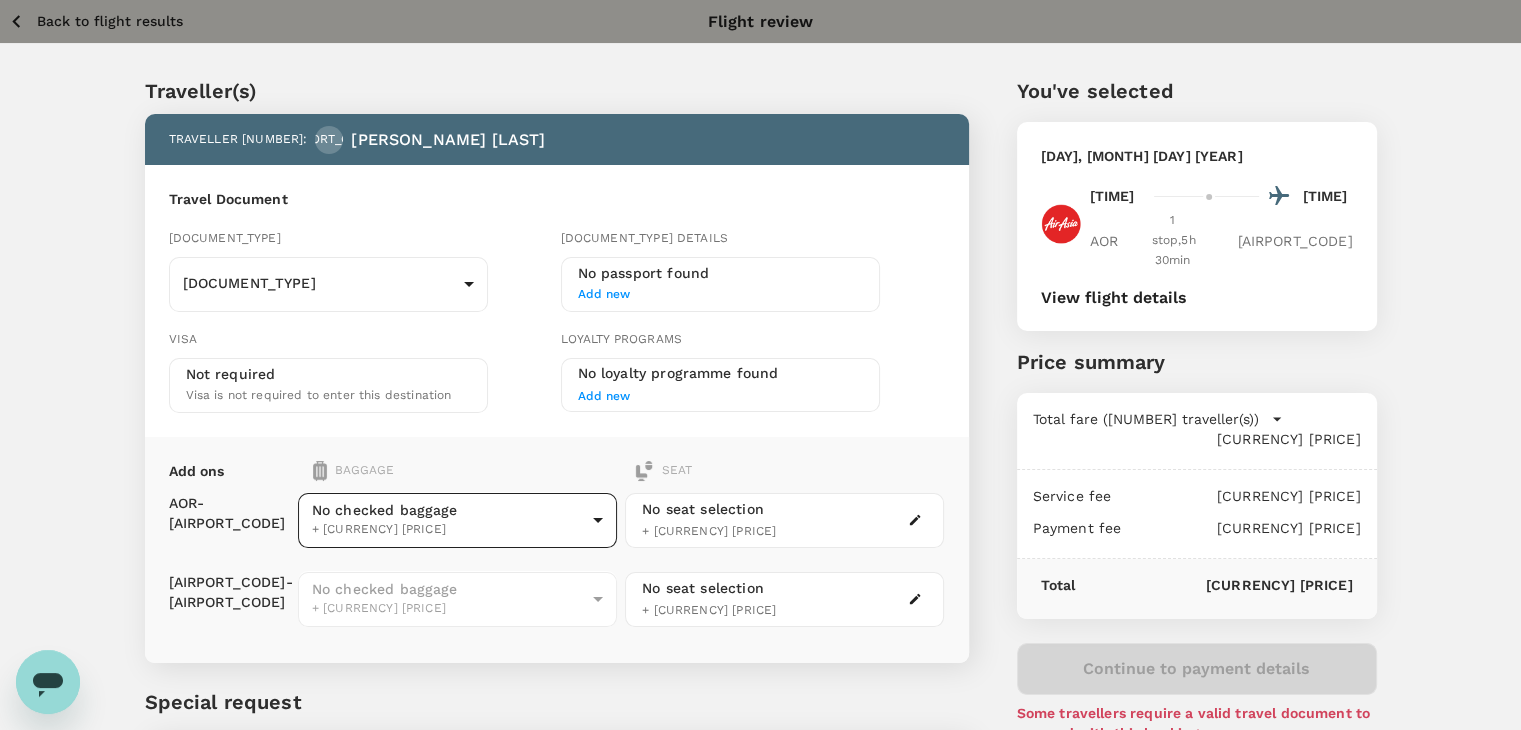 click on "Back to flight results Flight review Traveller(s) Traveller   1 : [FIRST] [LAST]   Travel Document Document type Passport Passport ​ Passport details No passport found Add new Visa Not required Visa is not required to enter this destination Loyalty programs No loyalty programme found Add new Add ons Baggage Seat [AIRPORT_CODE]  -  [AIRPORT_CODE] [AIRPORT_CODE]  -  [AIRPORT_CODE] No checked baggage + MYR 0.00 ​ No checked baggage + MYR 0.00 ​ No seat selection + MYR 0.00 No seat selection + MYR 0.00 Special request Add any special requests here. Our support team will attend to it and reach out to you as soon as possible. Add request You've selected Monday, 07 Jul 2025 08:45 14:15 [AIRPORT_CODE] 1 stop ,  5h 30min [AIRPORT_CODE] View flight details Price summary Total fare (1 traveller(s)) MYR 399.30 Air fare MYR 399.30 Baggage fee MYR 0.00 Seat fee MYR 0.00 Service fee MYR 10.00 Payment fee MYR 9.00 Total MYR 418.30 Continue to payment details Some travellers require a valid travel document to proceed with this booking by TruTrip  ( 3.46.0   ) Edit" at bounding box center [760, 458] 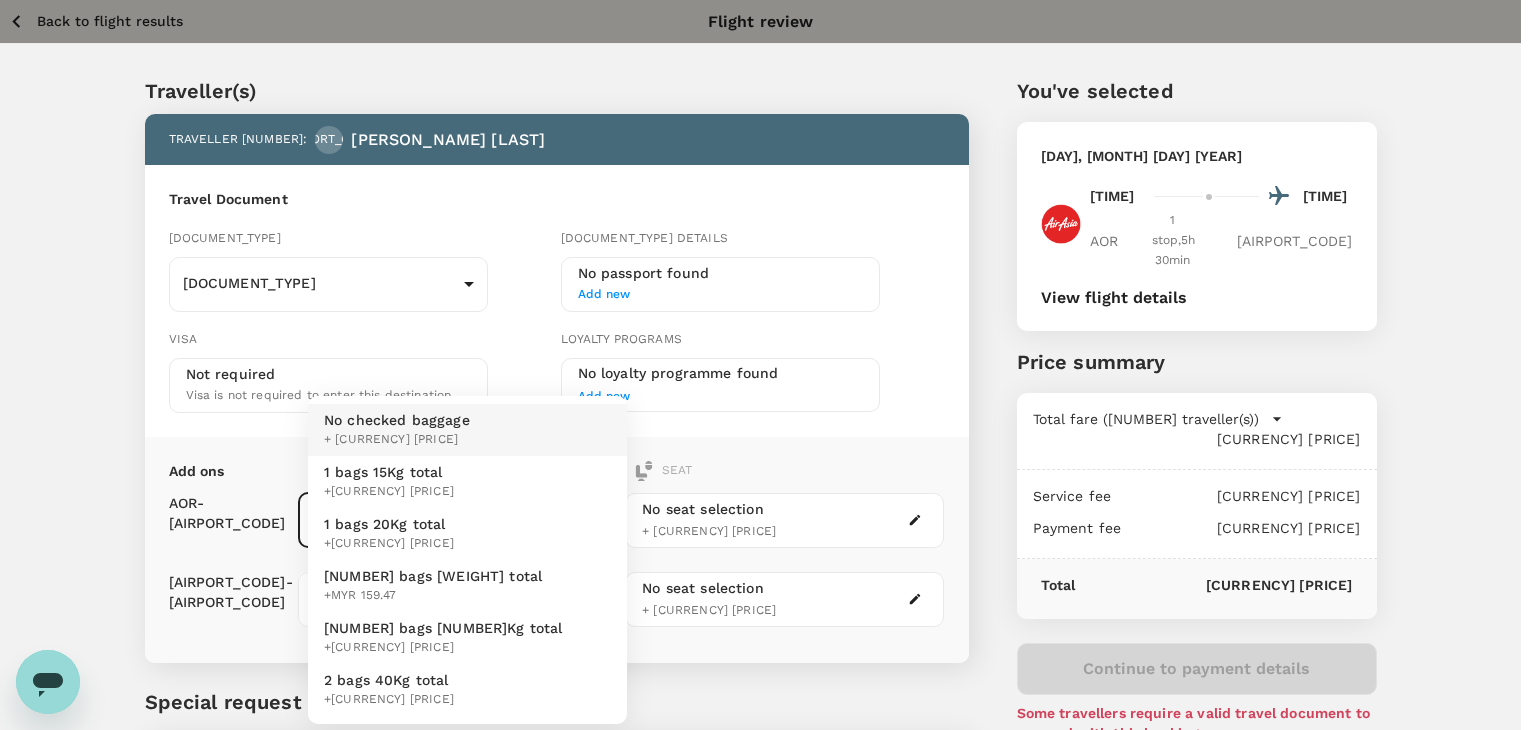 click on "1 bags 15Kg total +MYR 92.39" at bounding box center (467, 482) 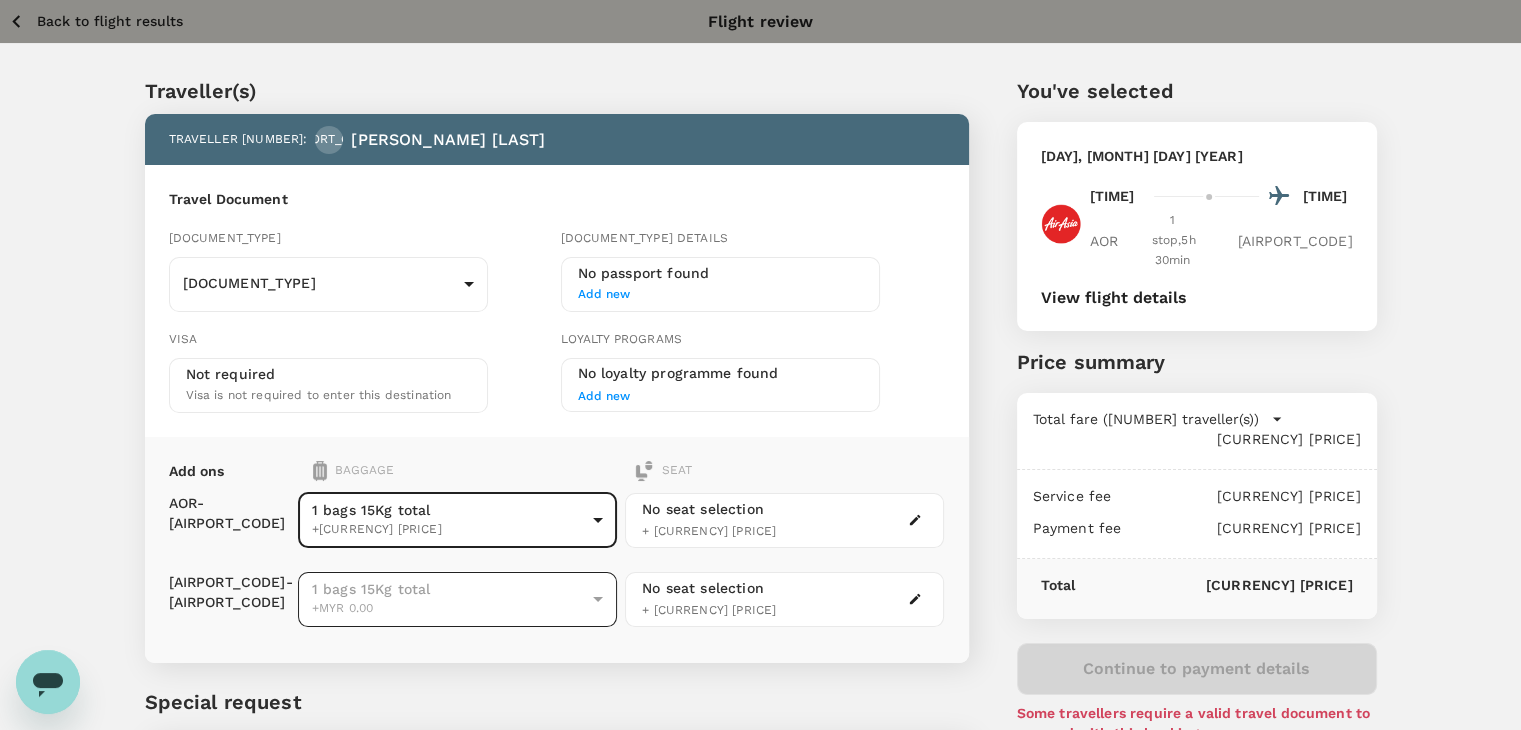 click on "1 bags 15Kg total" at bounding box center [448, 589] 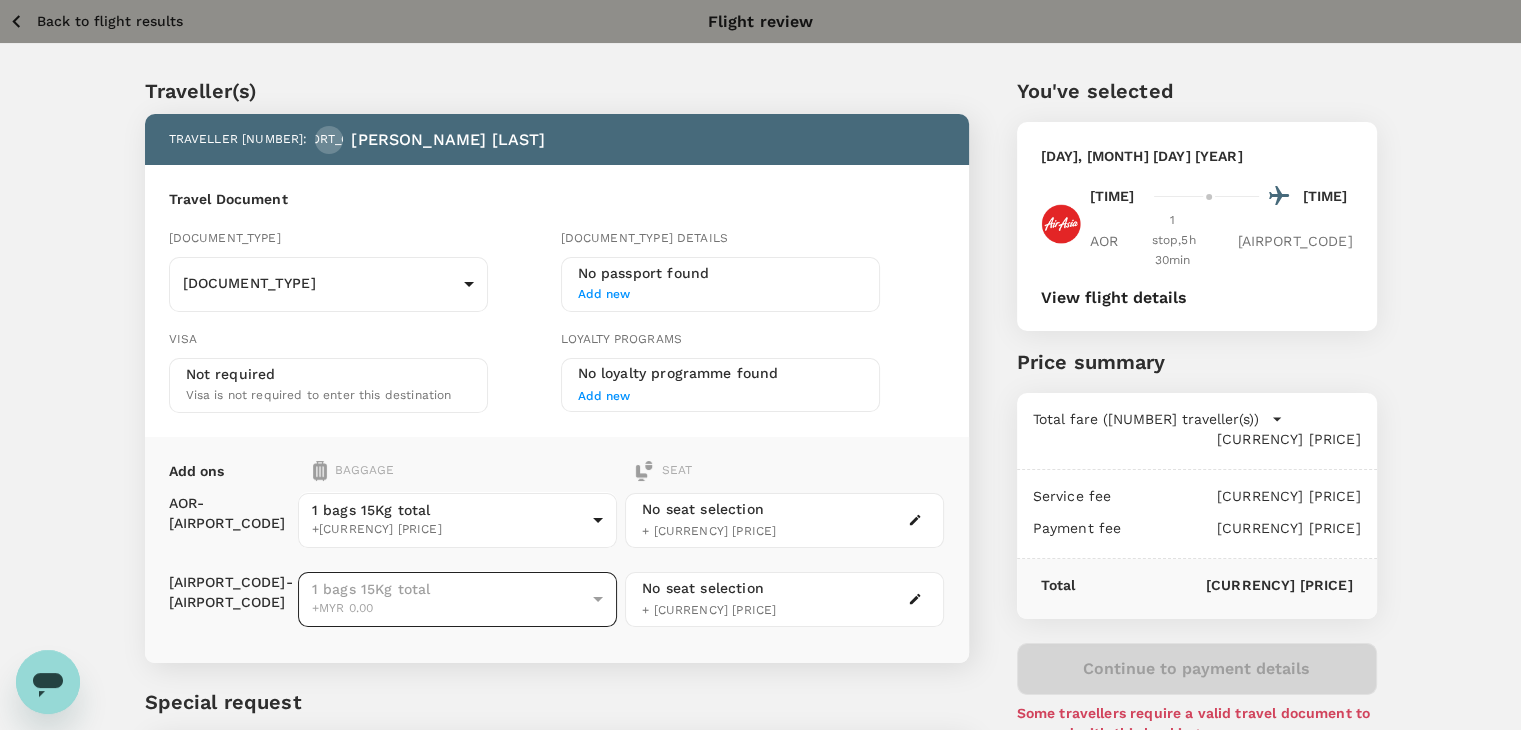 click on "1 bags 15Kg total" at bounding box center (448, 589) 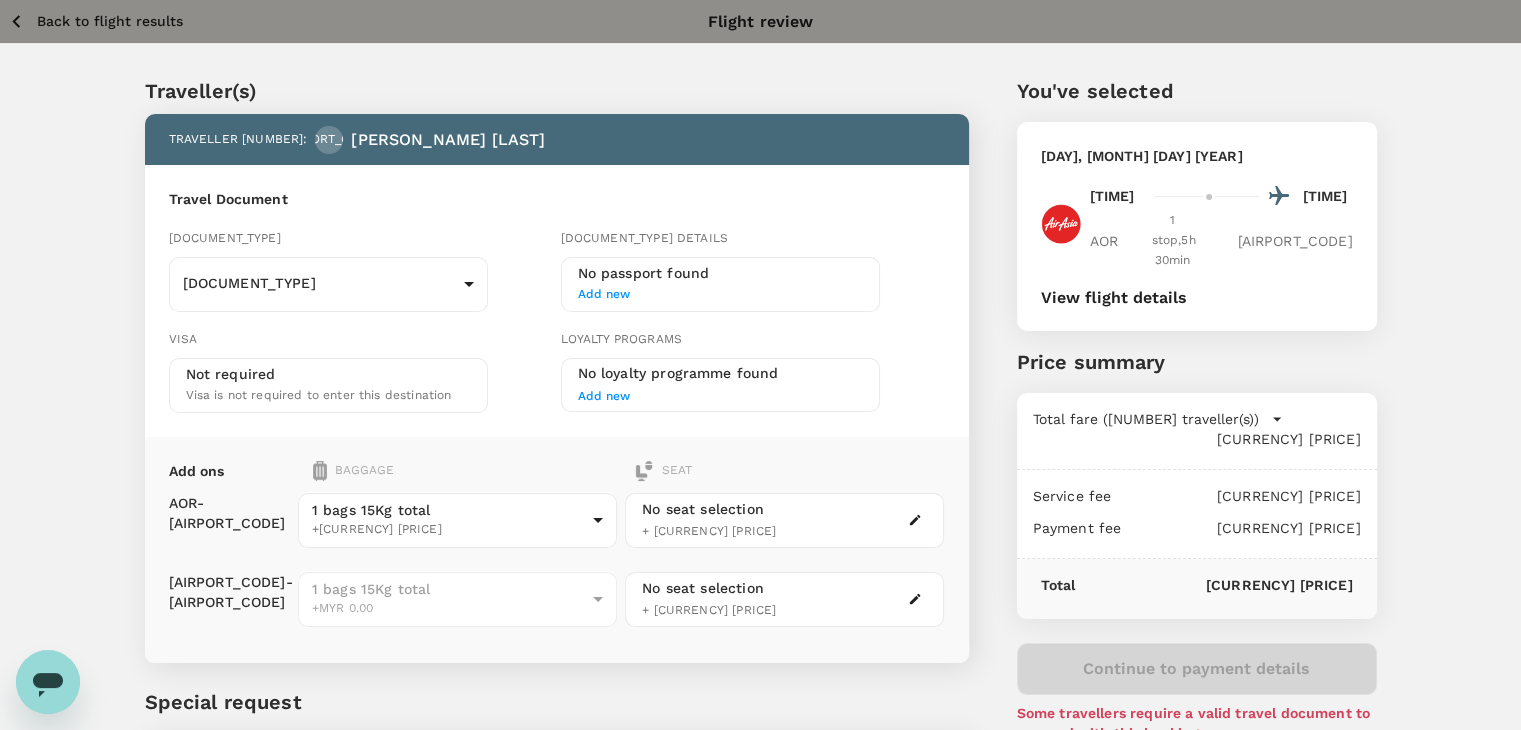 click at bounding box center [1277, 419] 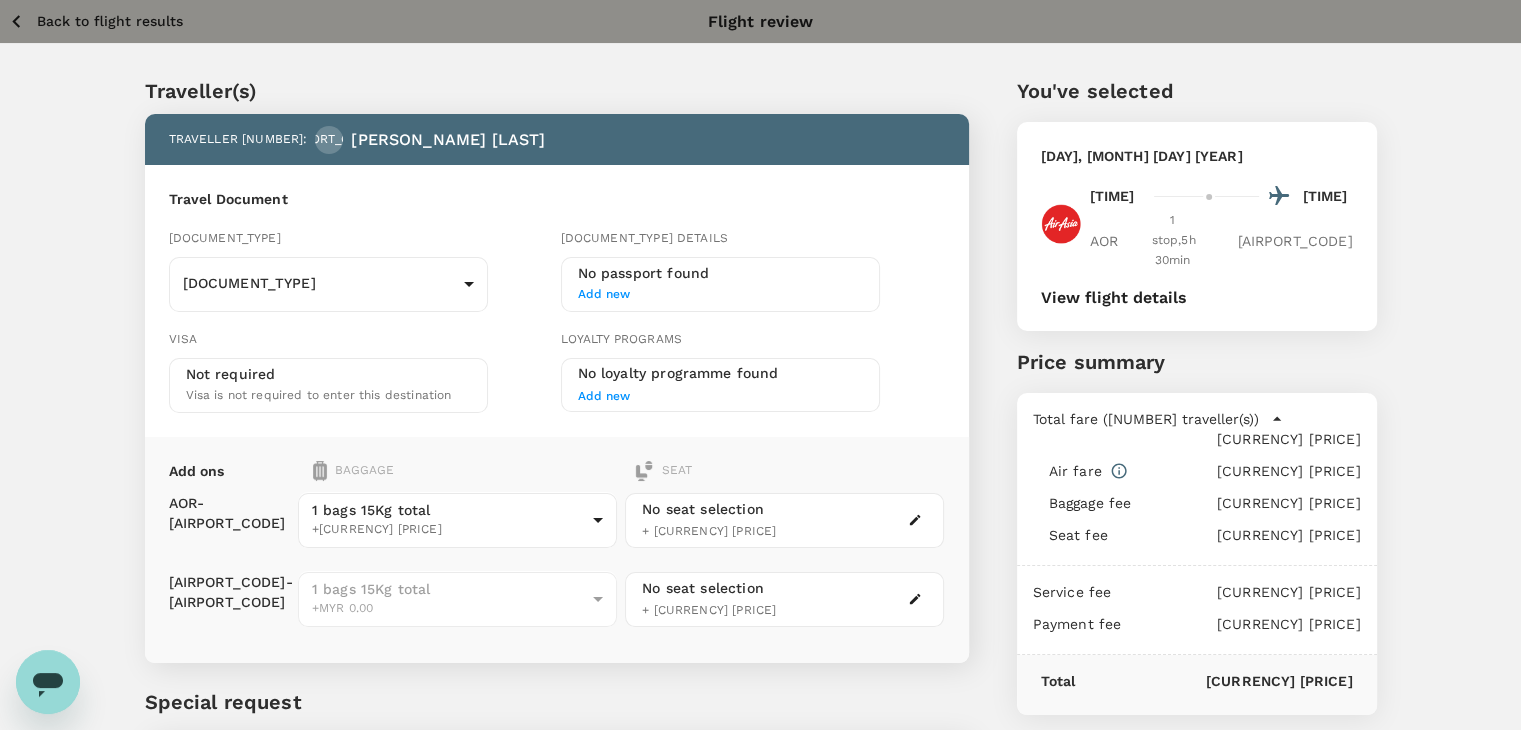 click at bounding box center [1277, 419] 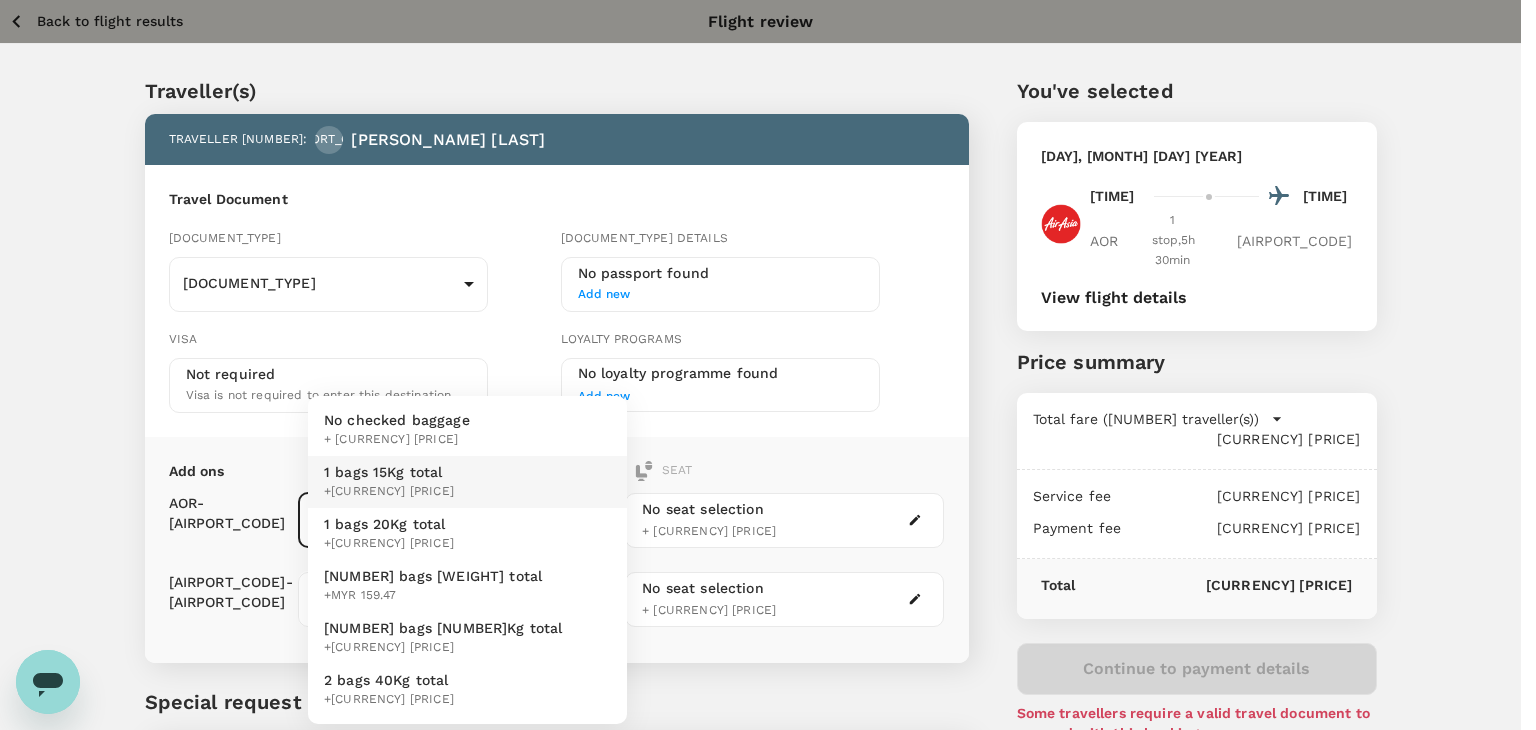 click on "Back to flight results Flight review Traveller(s) Traveller   1 : [FIRST] [LAST]   Travel Document Document type Passport Passport ​ Passport details No passport found Add new Visa Not required Visa is not required to enter this destination Loyalty programs No loyalty programme found Add new Add ons Baggage Seat [AIRPORT_CODE]  -  [AIRPORT_CODE] [AIRPORT_CODE]  -  [AIRPORT_CODE] 1 bags 15Kg total +MYR 92.39 1 - 92.39 ​ 1 bags 15Kg total +MYR 0.00 1 - 92.39 ​ No seat selection + MYR 0.00 No seat selection + MYR 0.00 Special request Add any special requests here. Our support team will attend to it and reach out to you as soon as possible. Add request You've selected Monday, 07 Jul 2025 08:45 14:15 [AIRPORT_CODE] 1 stop ,  5h 30min [AIRPORT_CODE] View flight details Price summary Total fare (1 traveller(s)) MYR 399.30 Air fare MYR 399.30 Baggage fee MYR 0.00 Seat fee MYR 0.00 Service fee MYR 10.00 Payment fee MYR 9.00 Total MYR 418.30 Continue to payment details Some travellers require a valid travel document to proceed with this booking by TruTrip  ( )" at bounding box center [768, 458] 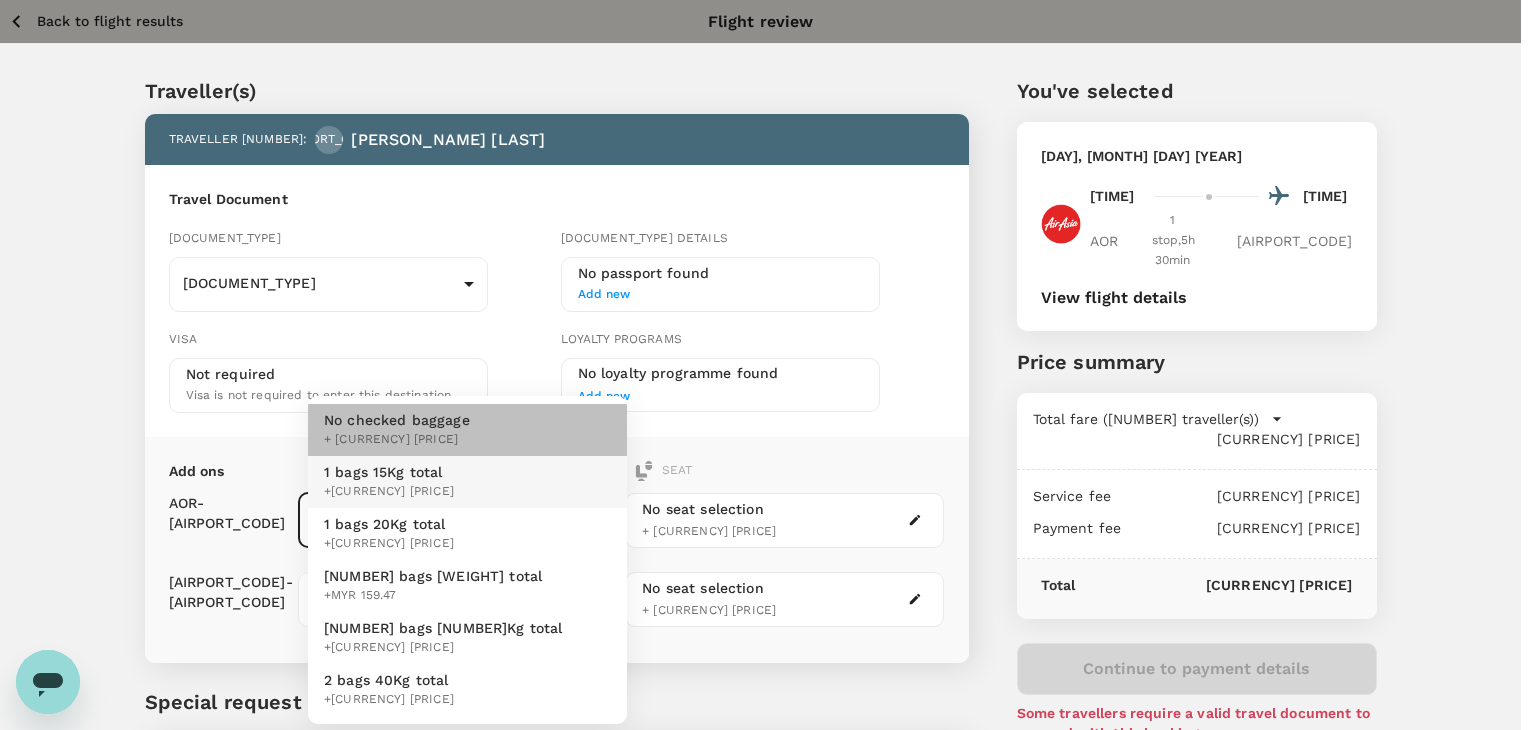 click on "No checked baggage + MYR 0.00" at bounding box center (467, 430) 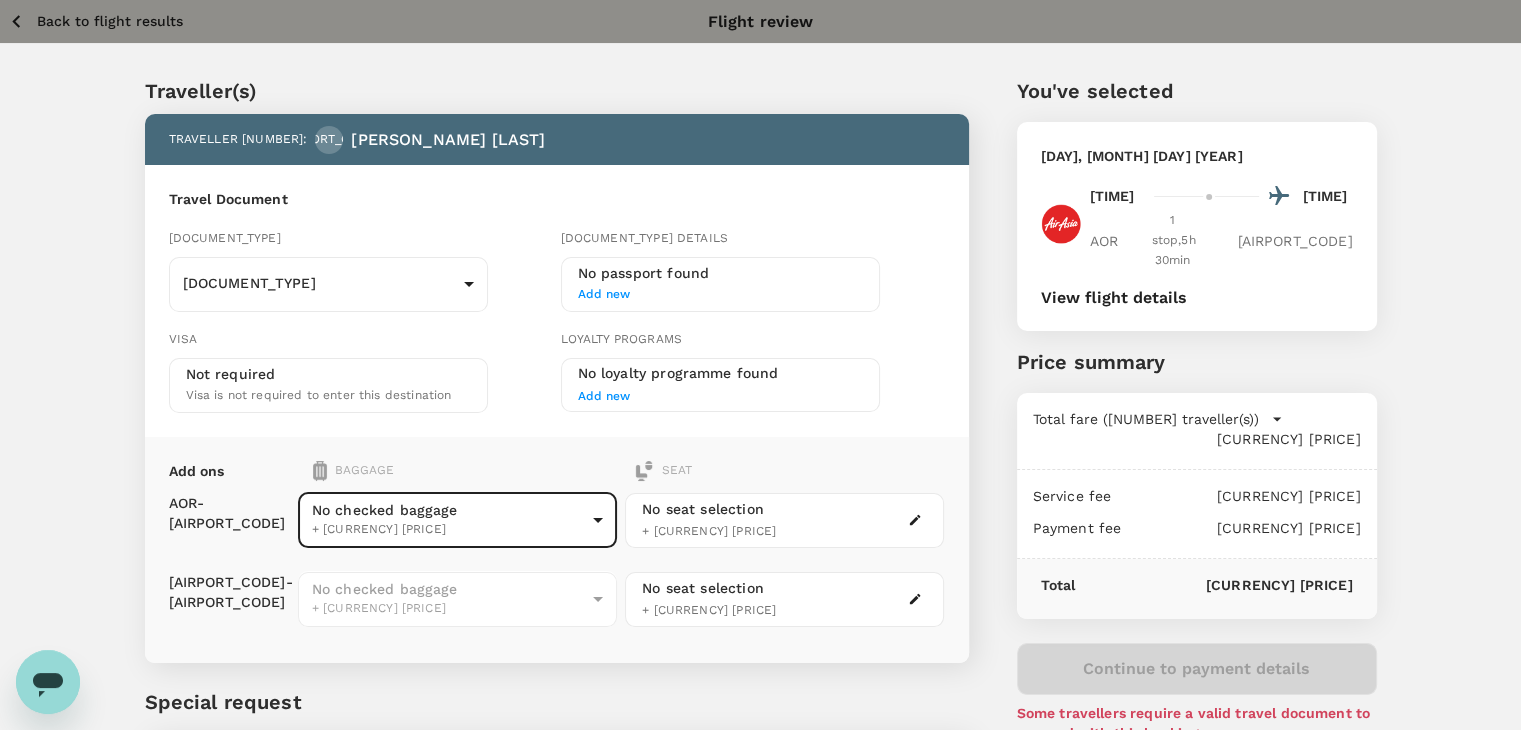 click at bounding box center (43, 1099) 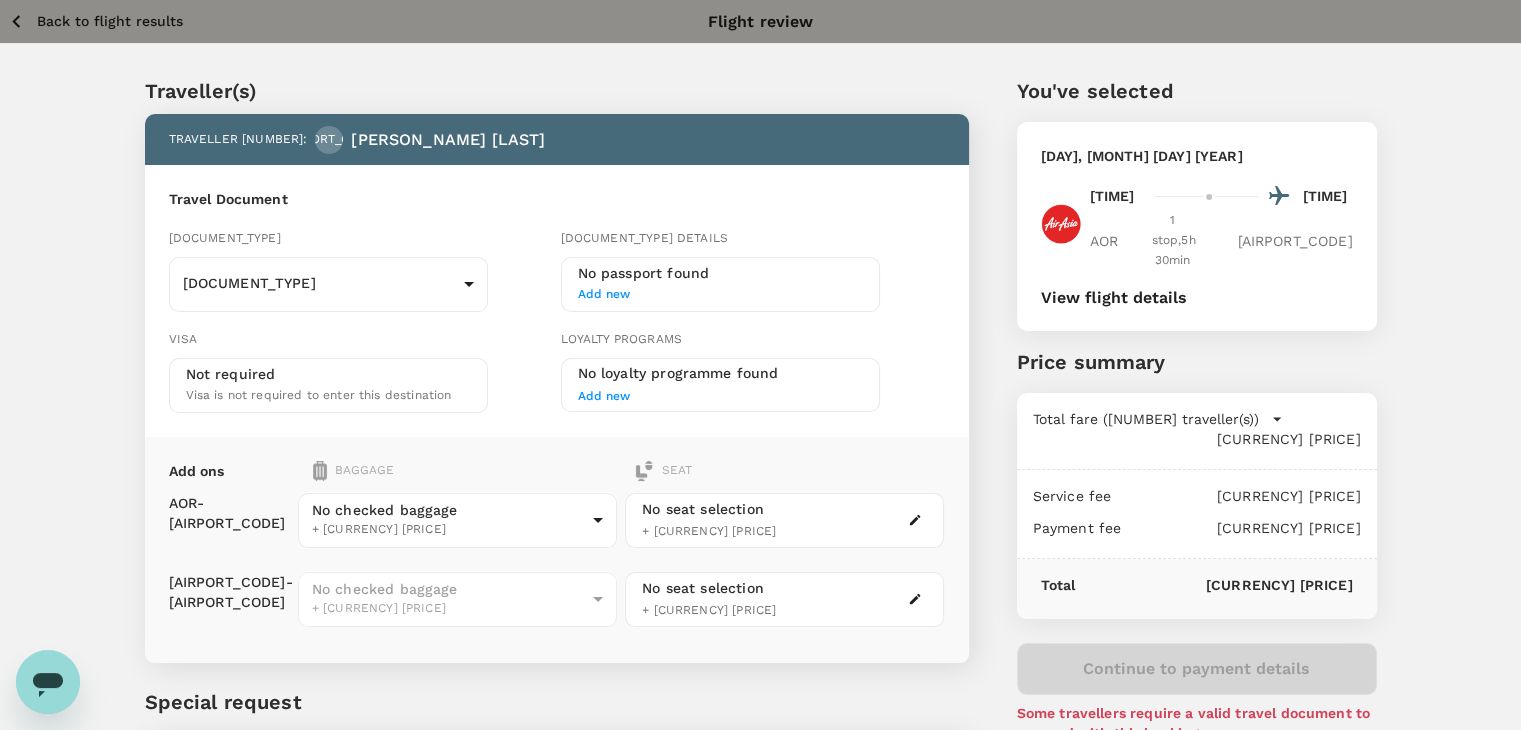 click at bounding box center [1277, 419] 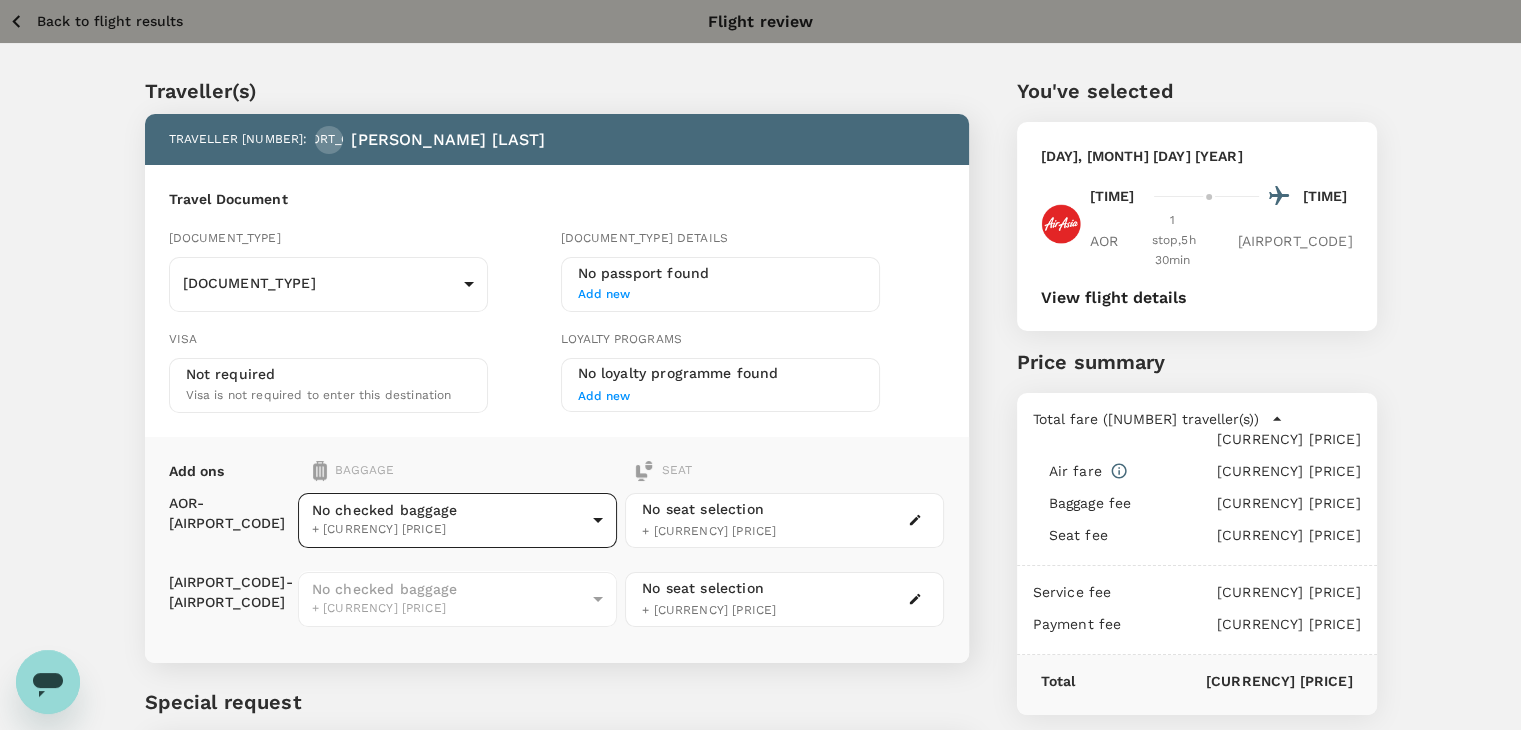 click on "Back to flight results Flight review Traveller(s) Traveller   1 : [FIRST] [LAST]   Travel Document Document type Passport Passport ​ Passport details No passport found Add new Visa Not required Visa is not required to enter this destination Loyalty programs No loyalty programme found Add new Add ons Baggage Seat [AIRPORT_CODE]  -  [AIRPORT_CODE] [AIRPORT_CODE]  -  [AIRPORT_CODE] No checked baggage + MYR 0.00 ​ No checked baggage + MYR 0.00 ​ No seat selection + MYR 0.00 No seat selection + MYR 0.00 Special request Add any special requests here. Our support team will attend to it and reach out to you as soon as possible. Add request You've selected Monday, 07 Jul 2025 08:45 14:15 [AIRPORT_CODE] 1 stop ,  5h 30min [AIRPORT_CODE] View flight details Price summary Total fare (1 traveller(s)) MYR 399.30 Air fare MYR 399.30 Baggage fee MYR 0.00 Seat fee MYR 0.00 Service fee MYR 10.00 Payment fee MYR 9.00 Total MYR 418.30 Continue to payment details Some travellers require a valid travel document to proceed with this booking by TruTrip  ( 3.46.0   ) Edit" at bounding box center [760, 458] 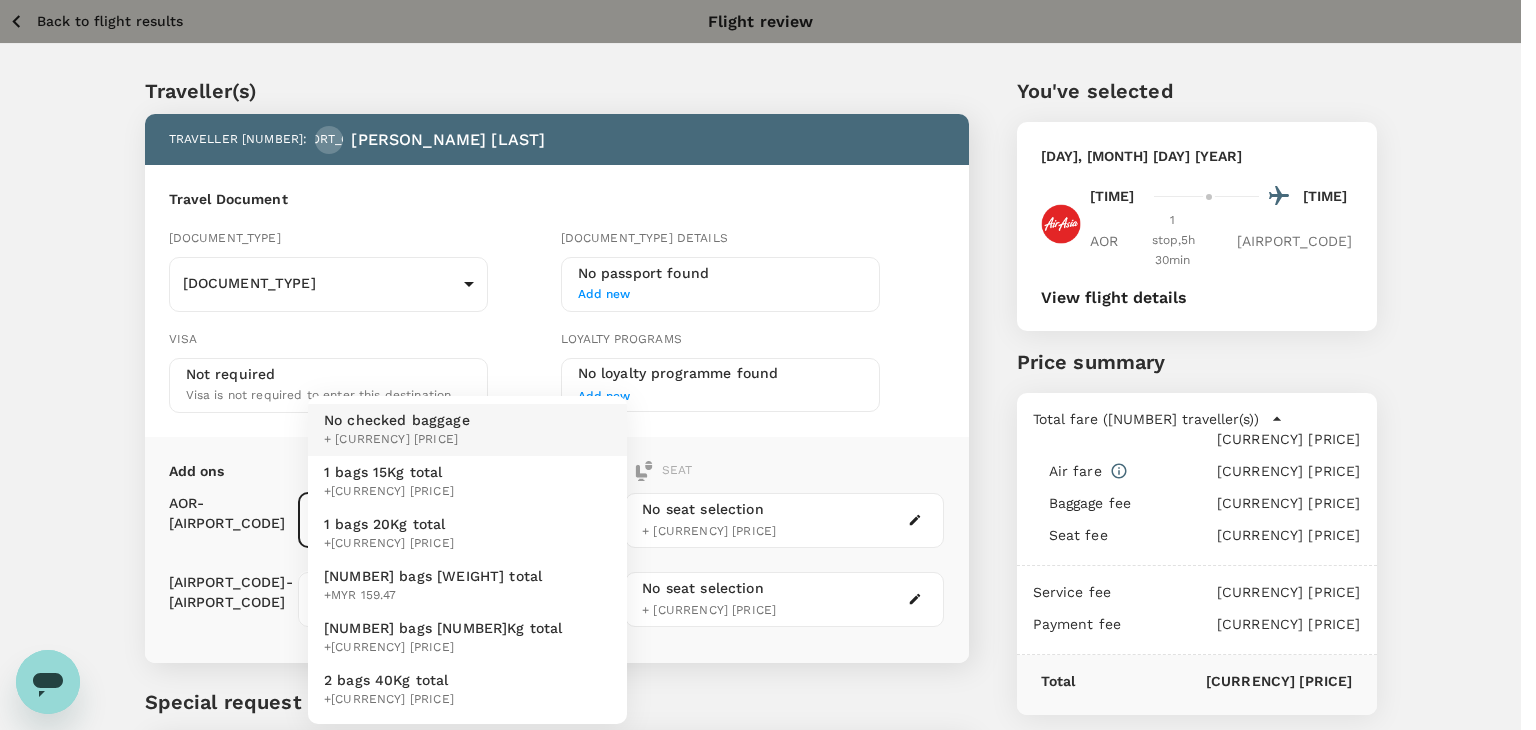 click on "1 bags 15Kg total +MYR 92.39" at bounding box center [467, 482] 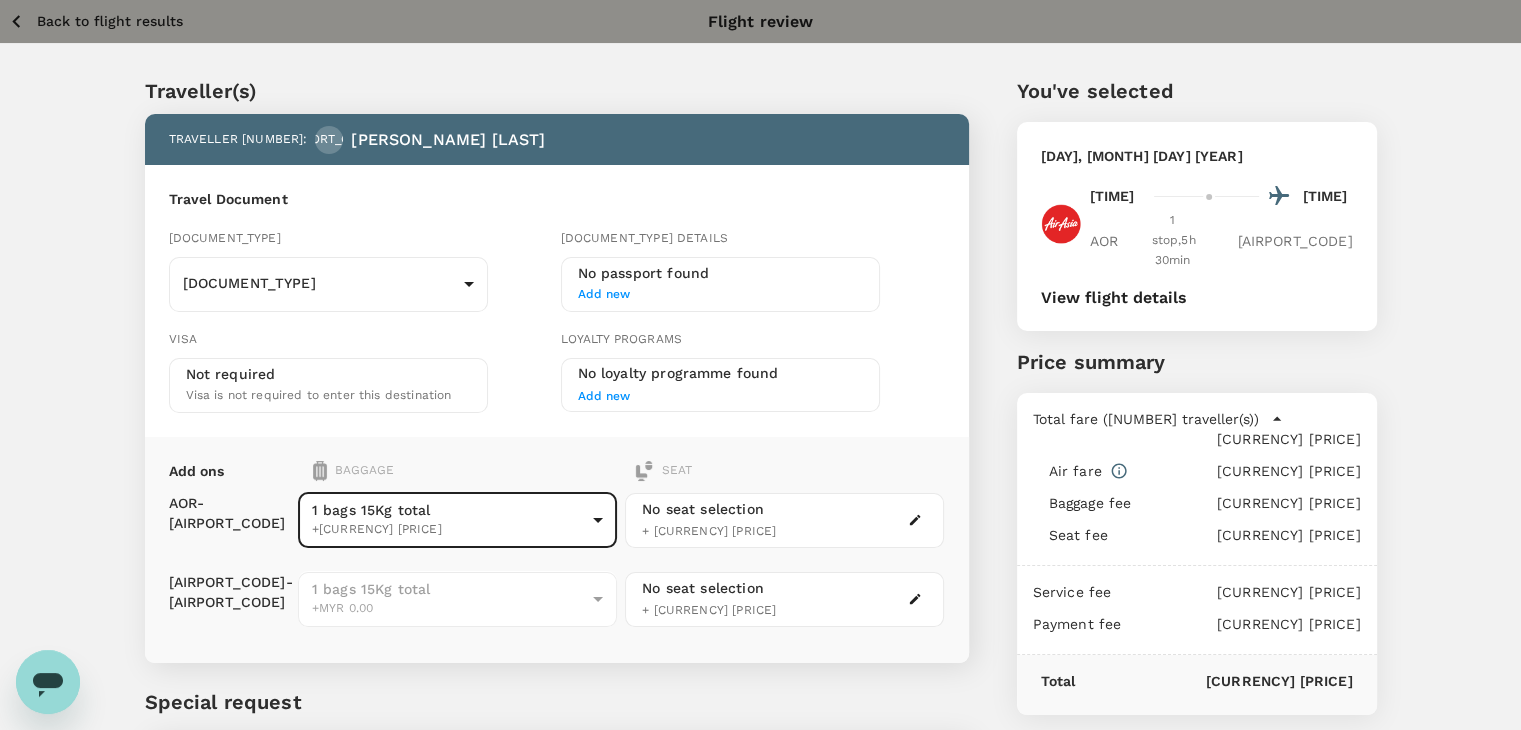 click at bounding box center (43, 1099) 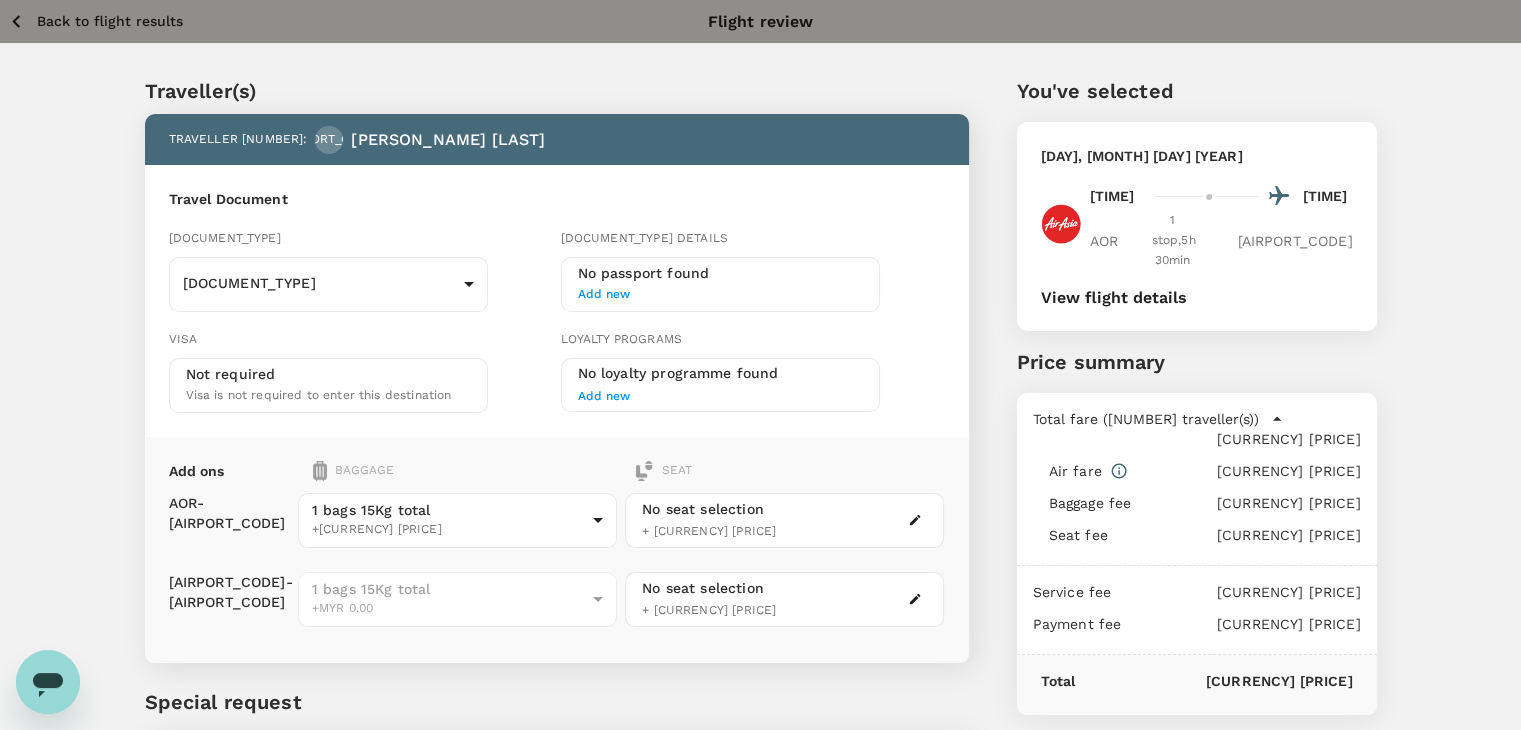 click on "Back to flight results" at bounding box center (110, 21) 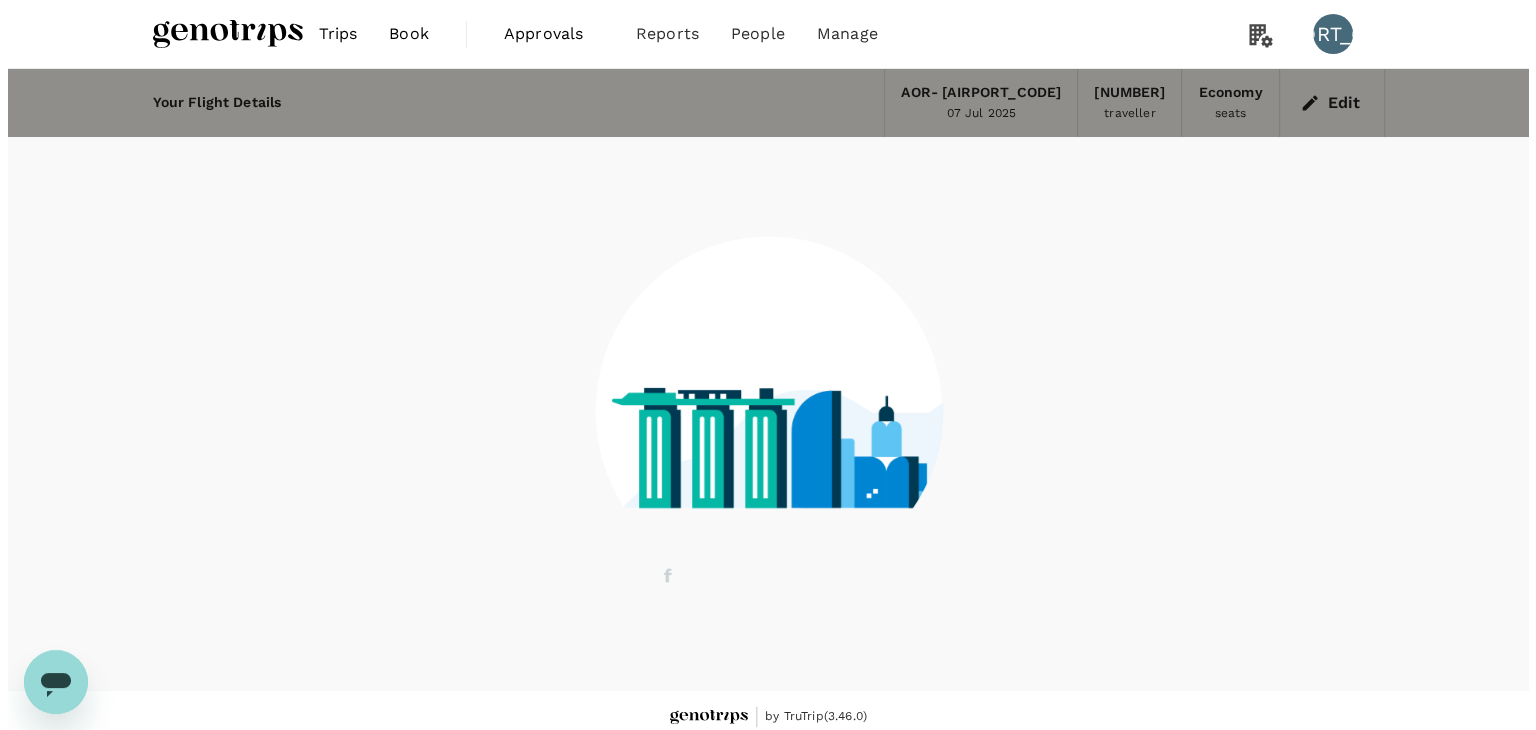scroll, scrollTop: 13, scrollLeft: 0, axis: vertical 